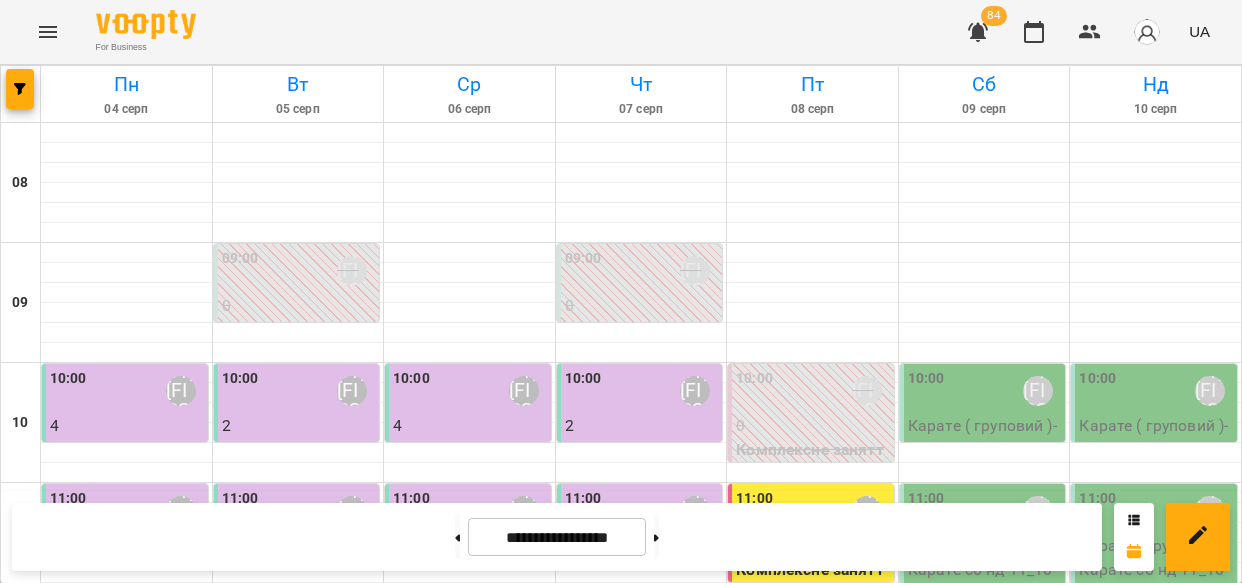 scroll, scrollTop: 0, scrollLeft: 0, axis: both 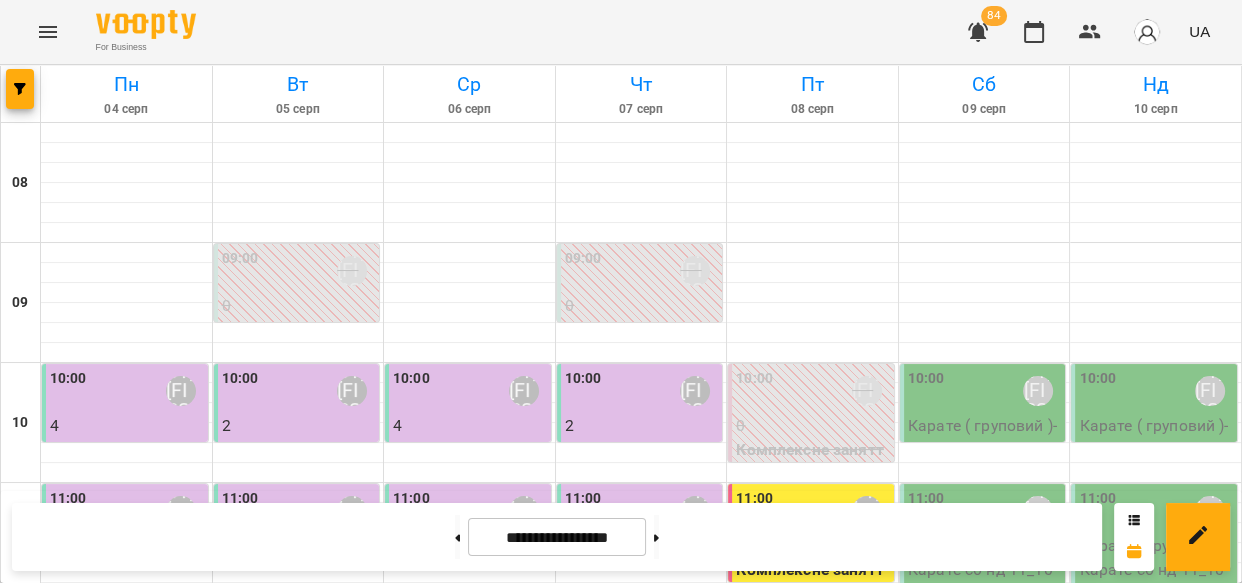 click on "[TIME] [LAST] [FIRST]" at bounding box center [985, 391] 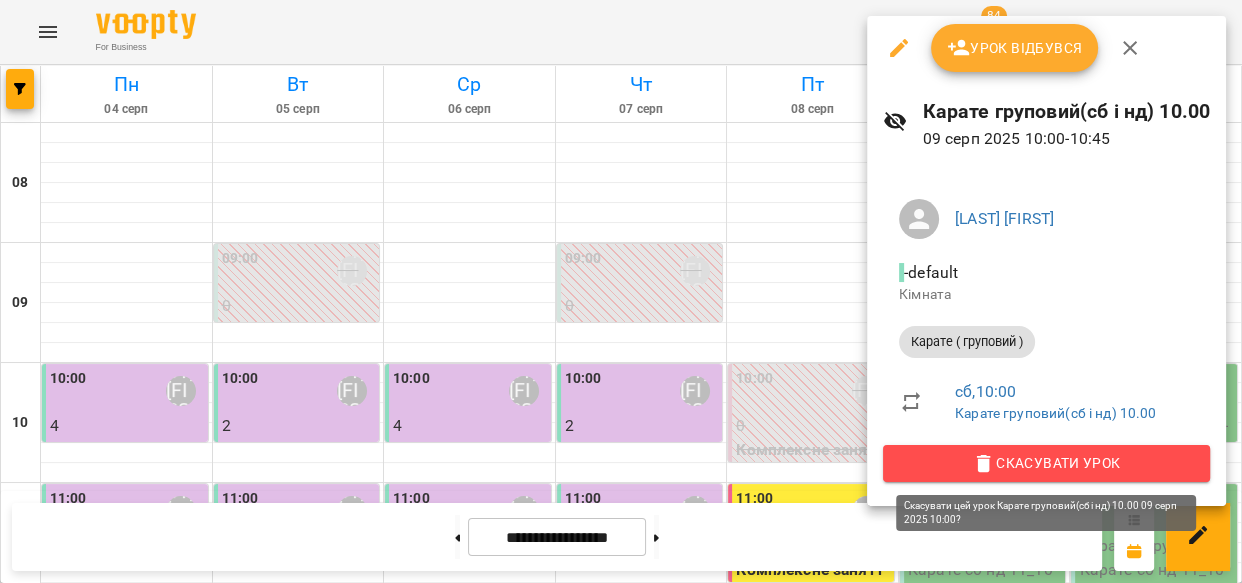 click on "Скасувати Урок" at bounding box center [1046, 463] 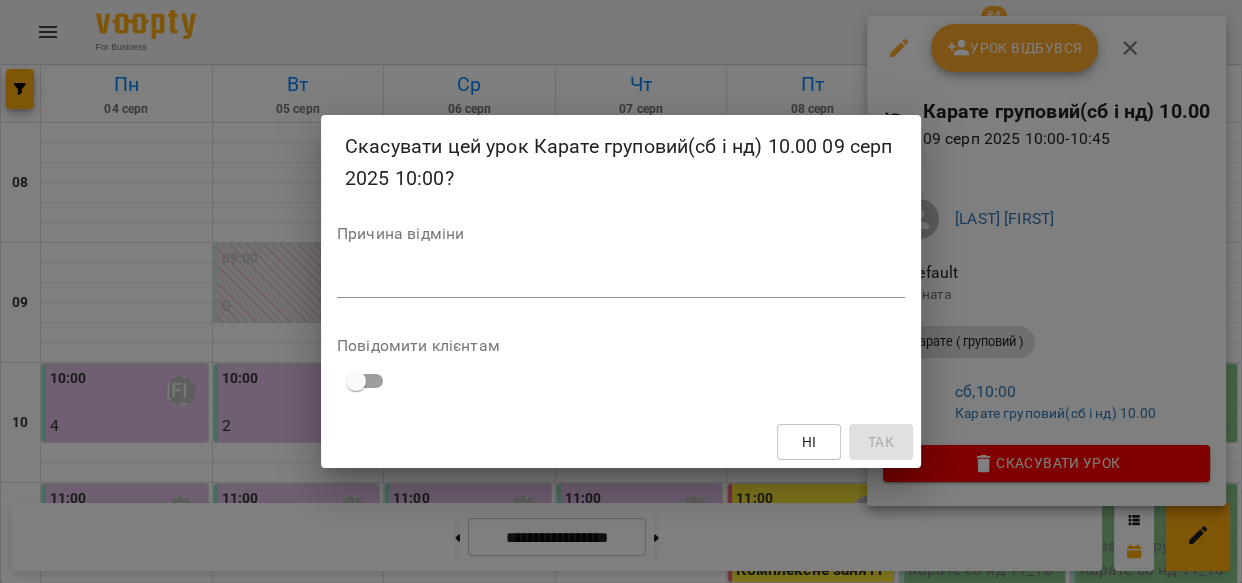 click at bounding box center [621, 281] 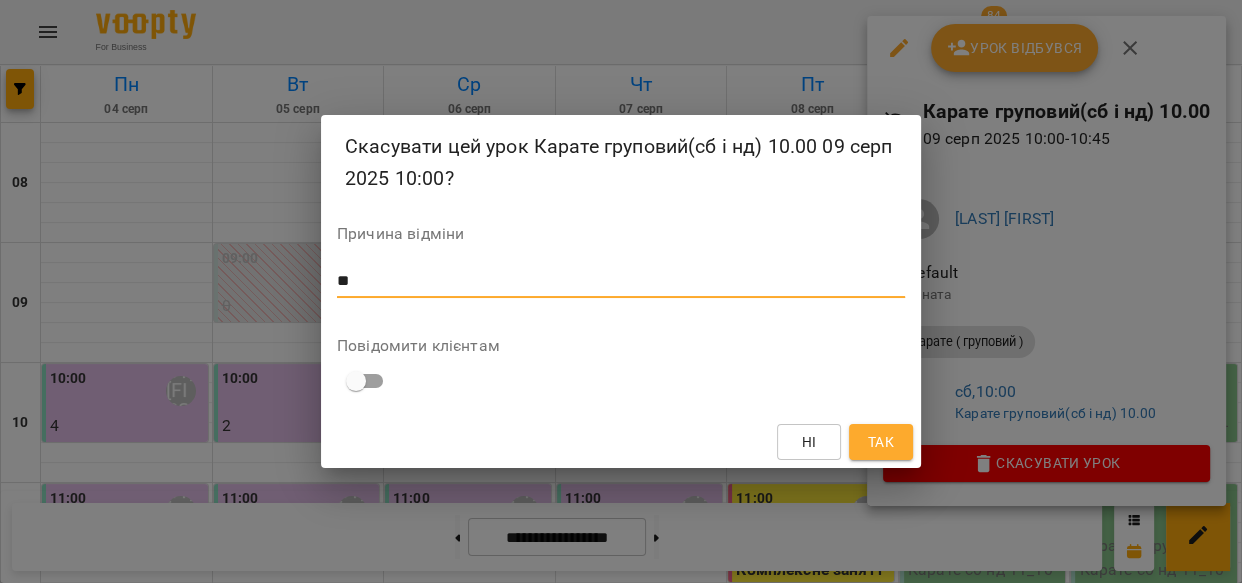 type on "**" 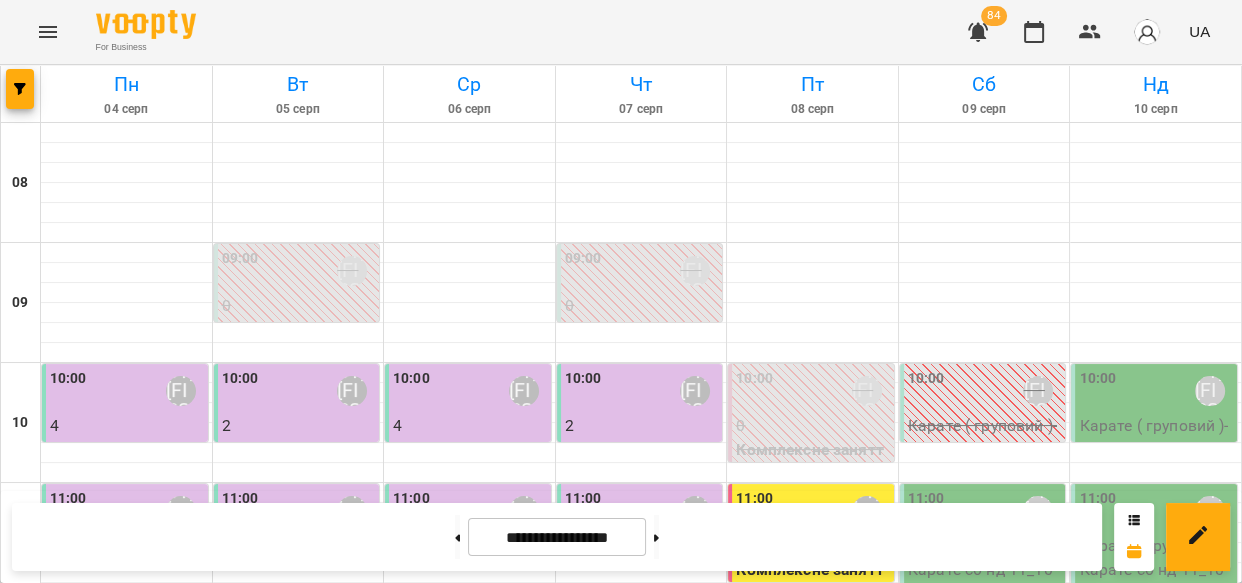 click at bounding box center [984, 373] 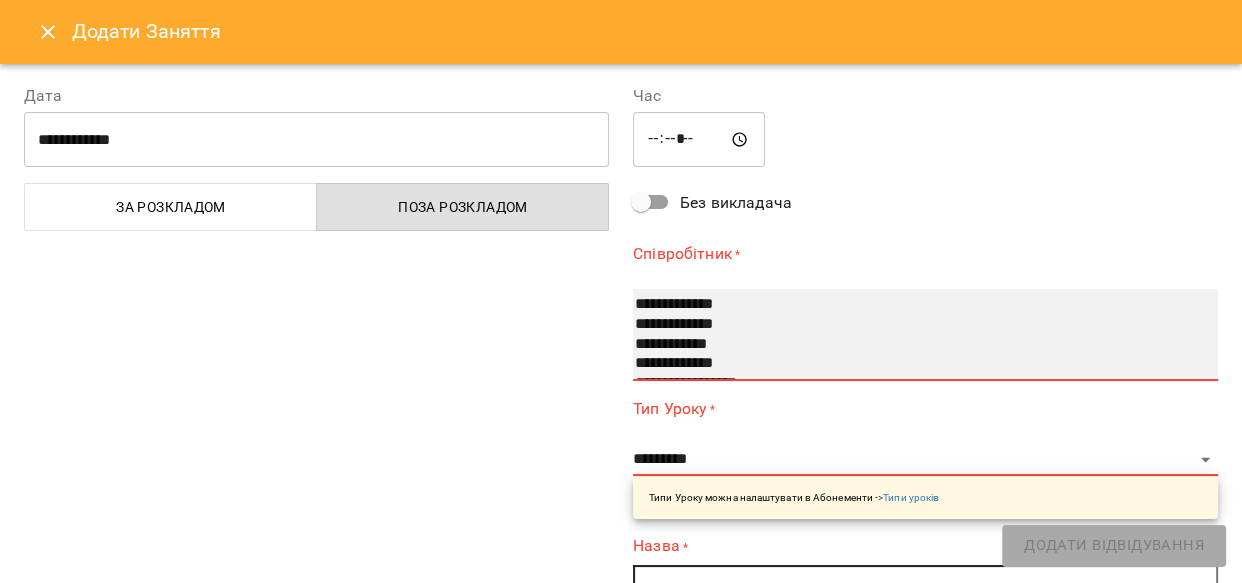 select on "**********" 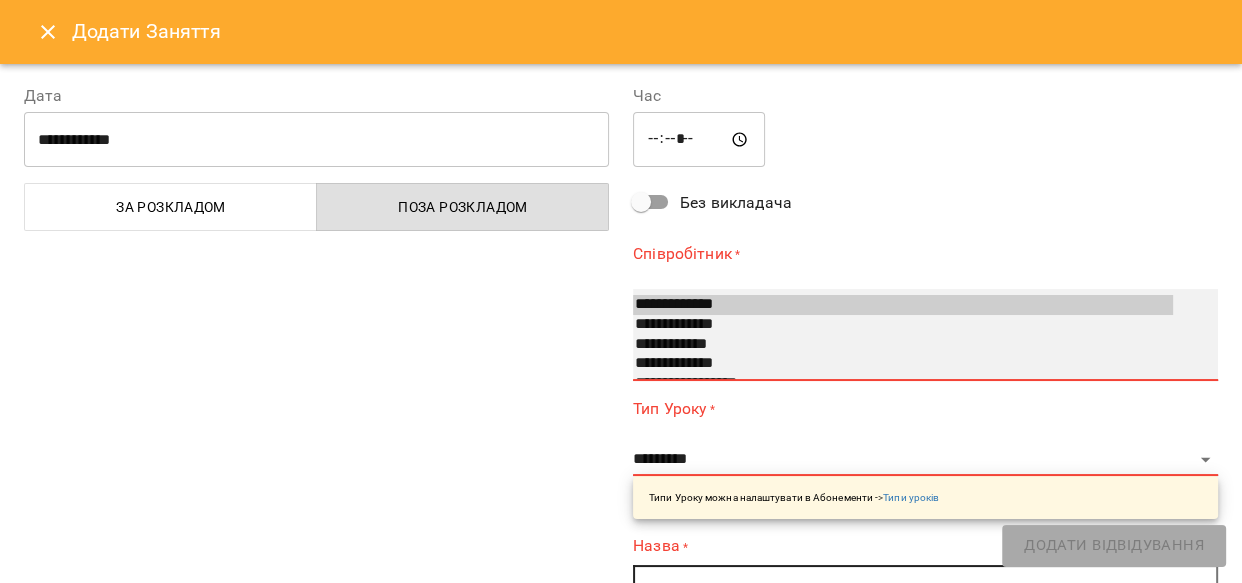click on "**********" at bounding box center (903, 305) 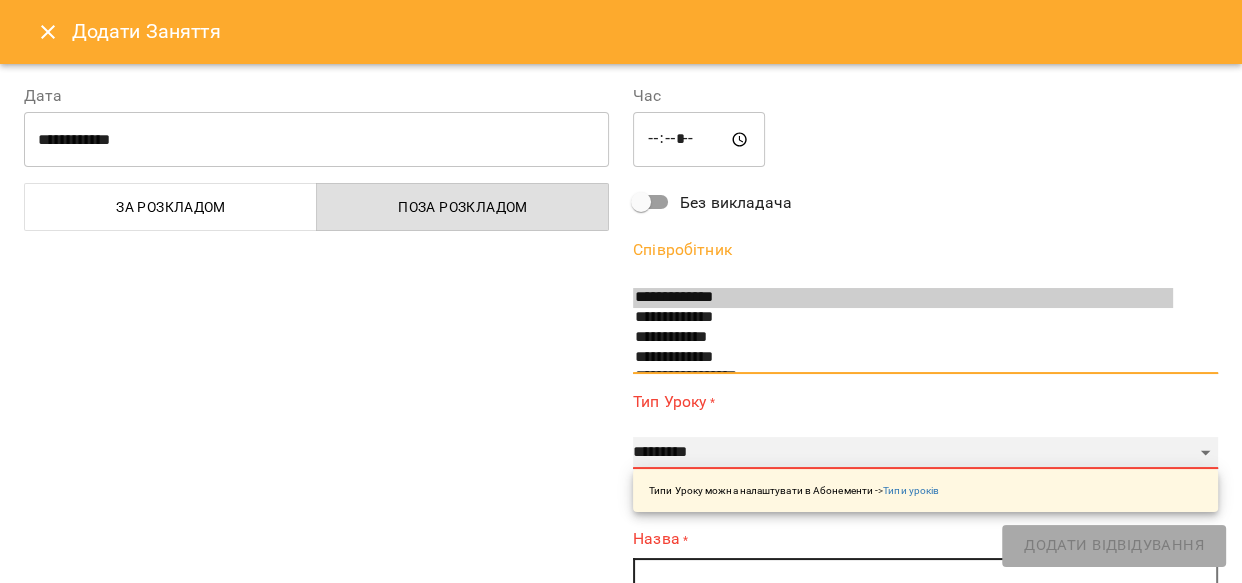 click on "**********" at bounding box center (925, 453) 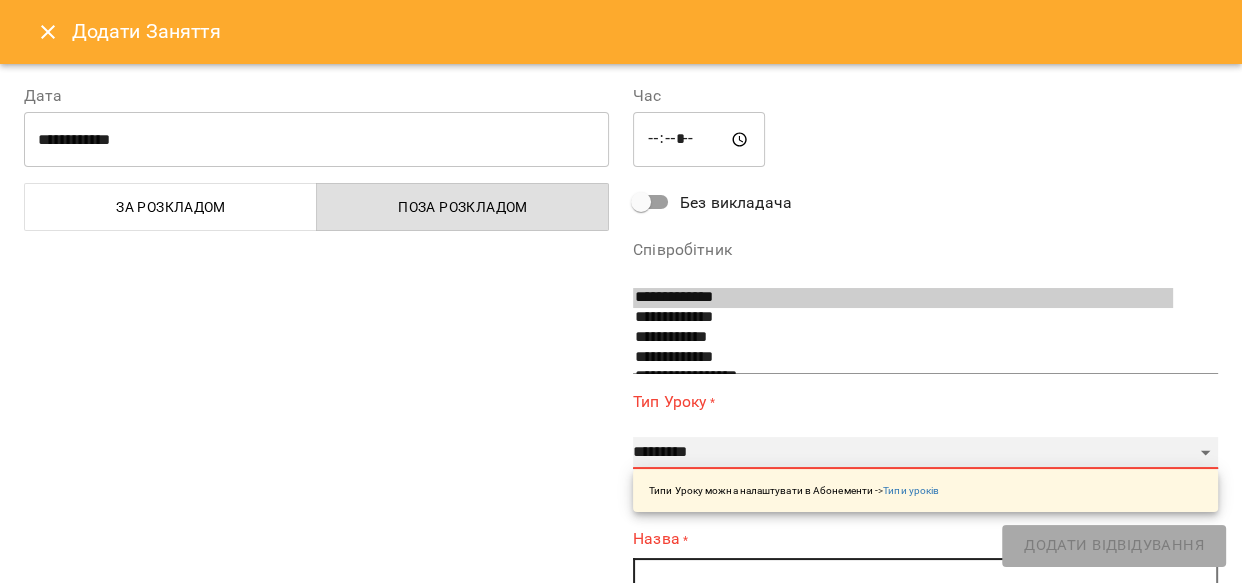 select on "**********" 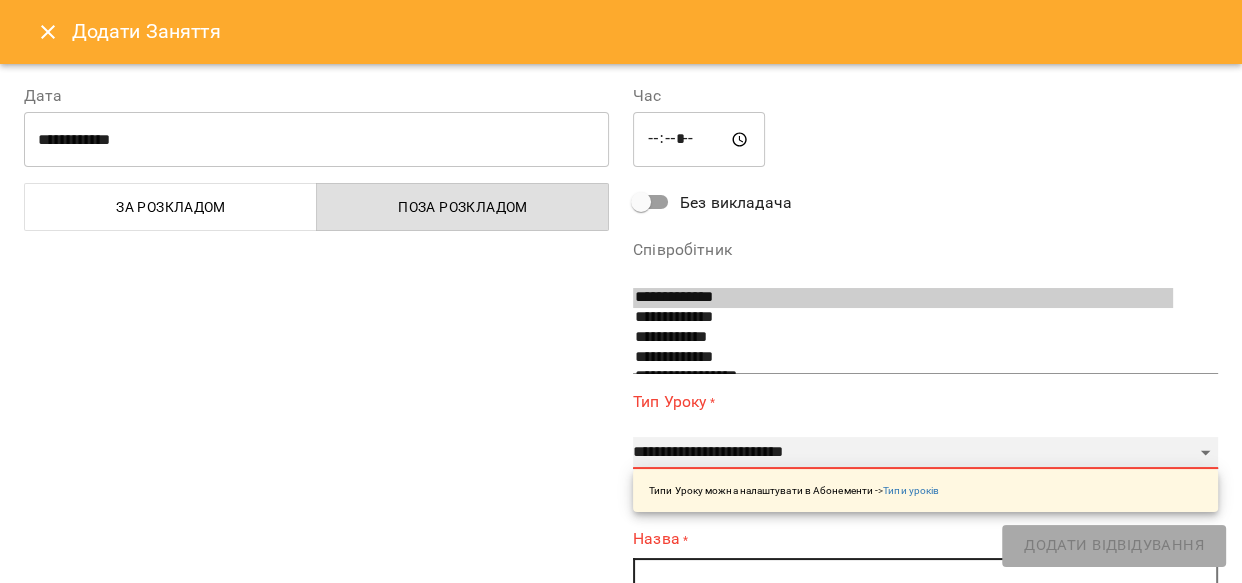click on "**********" at bounding box center [925, 453] 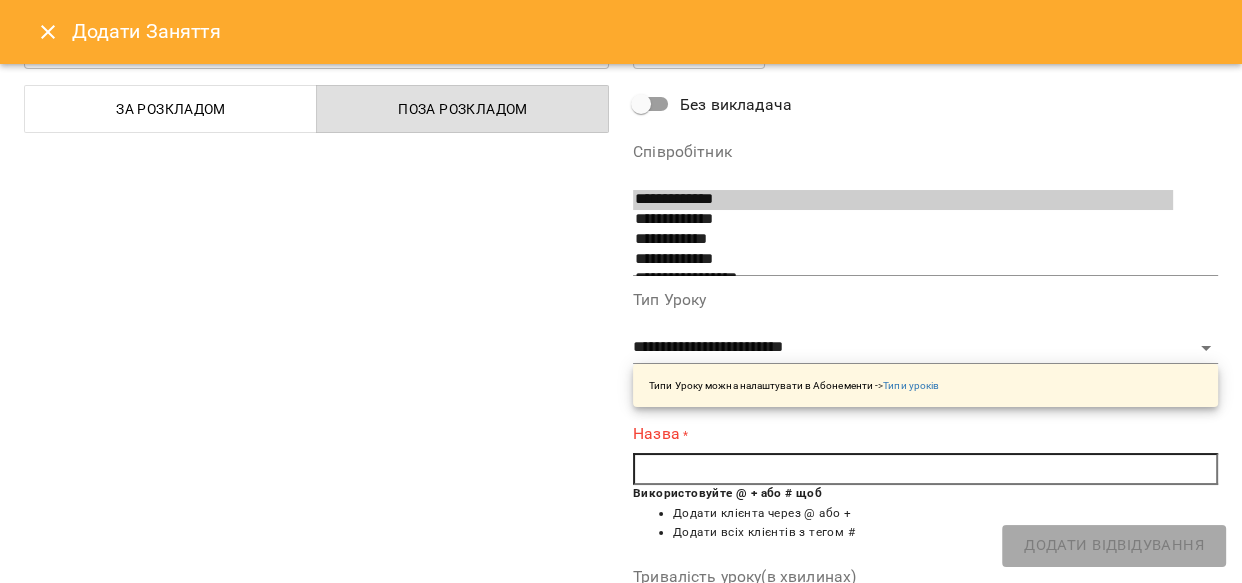 scroll, scrollTop: 118, scrollLeft: 0, axis: vertical 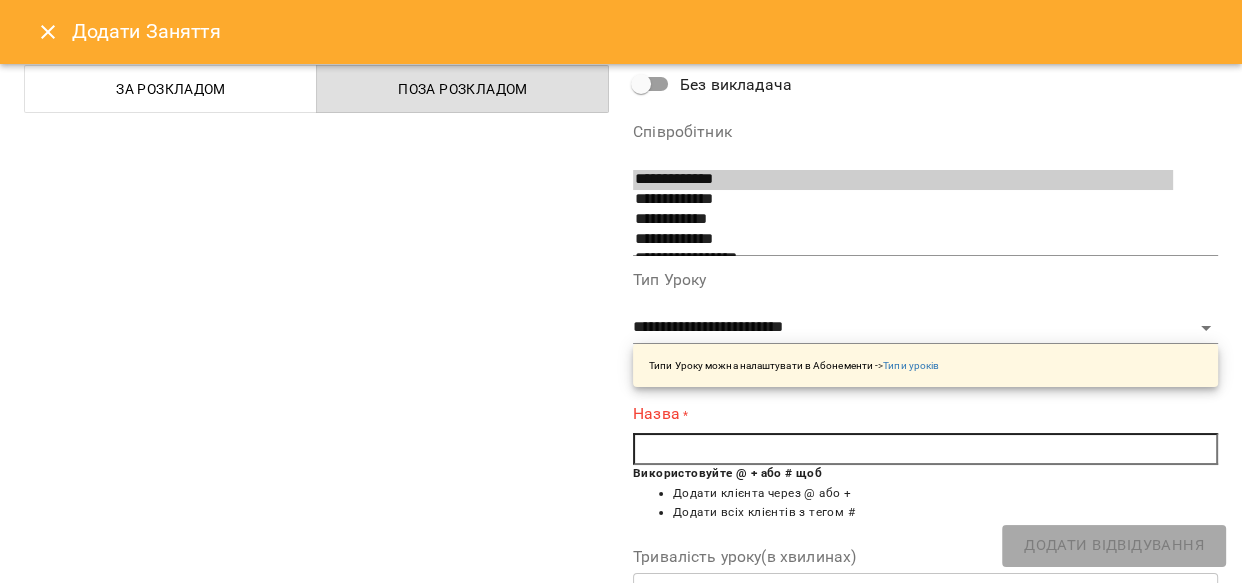 click at bounding box center [925, 449] 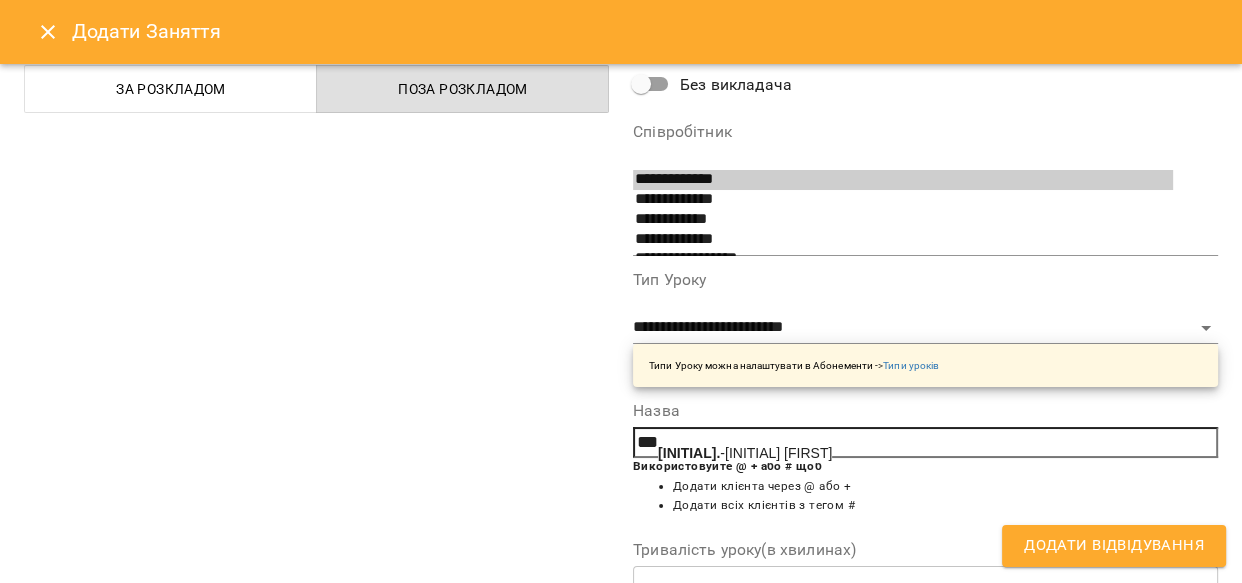 click on "[LAST] - [INITIAL] [FIRST]" at bounding box center (745, 453) 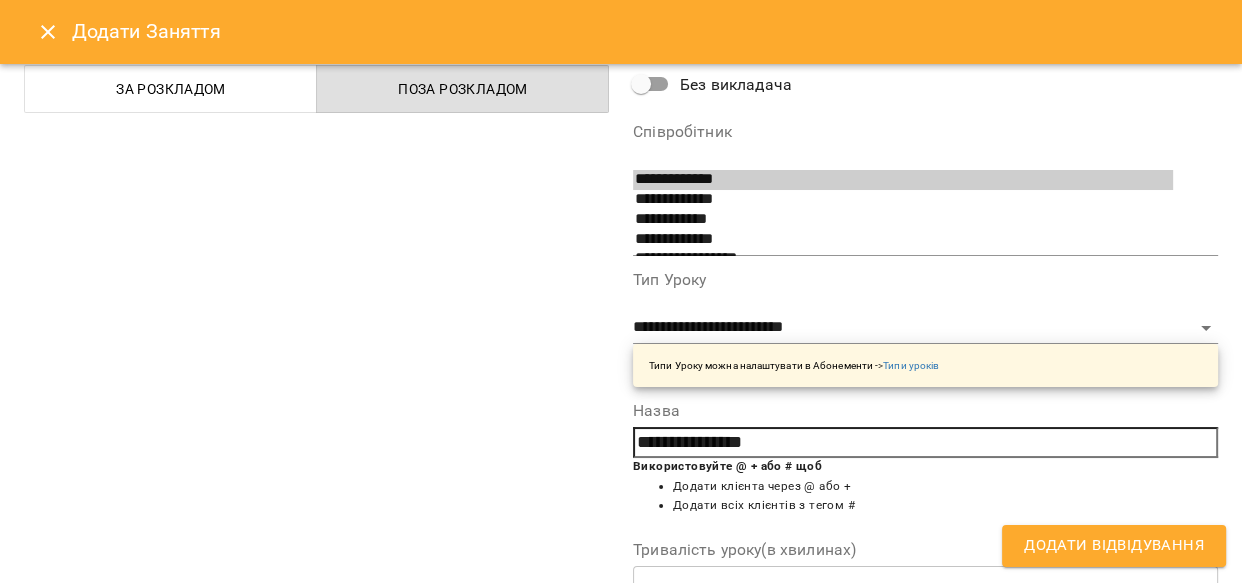 click on "Додати Відвідування" at bounding box center [1114, 546] 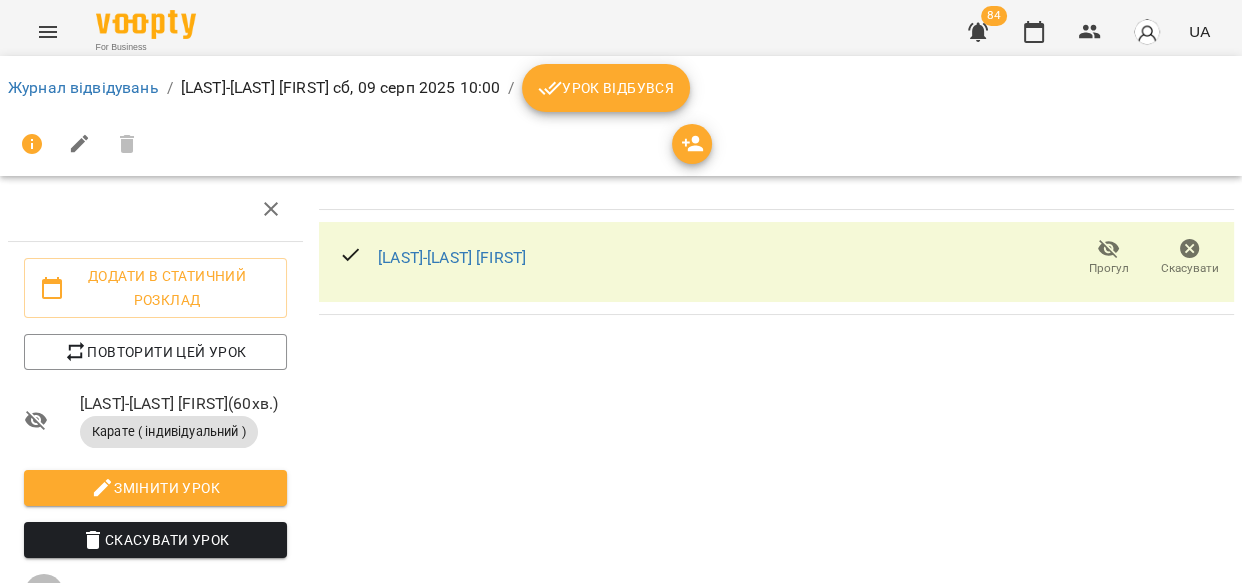 click on "Урок відбувся" at bounding box center [606, 88] 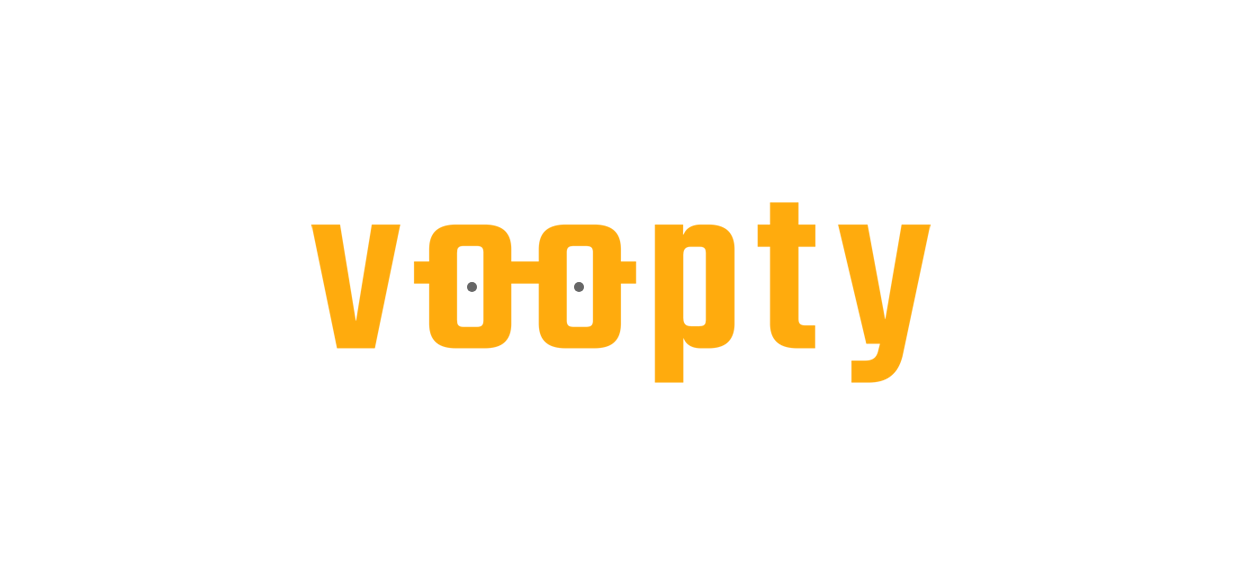 scroll, scrollTop: 0, scrollLeft: 0, axis: both 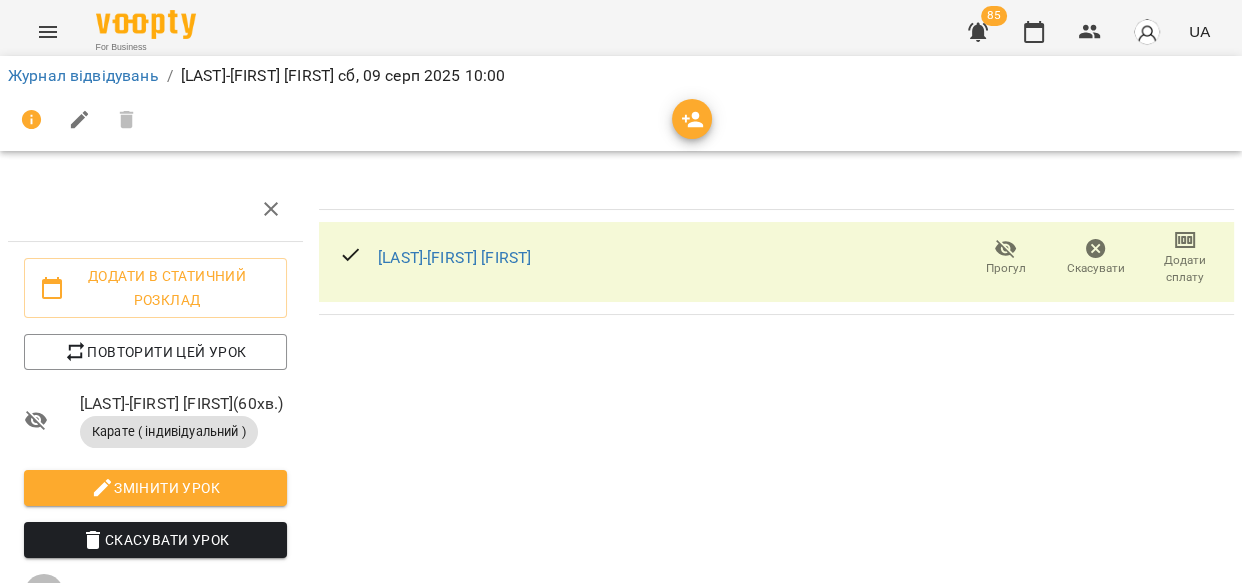click on "Додати сплату" at bounding box center [1185, 269] 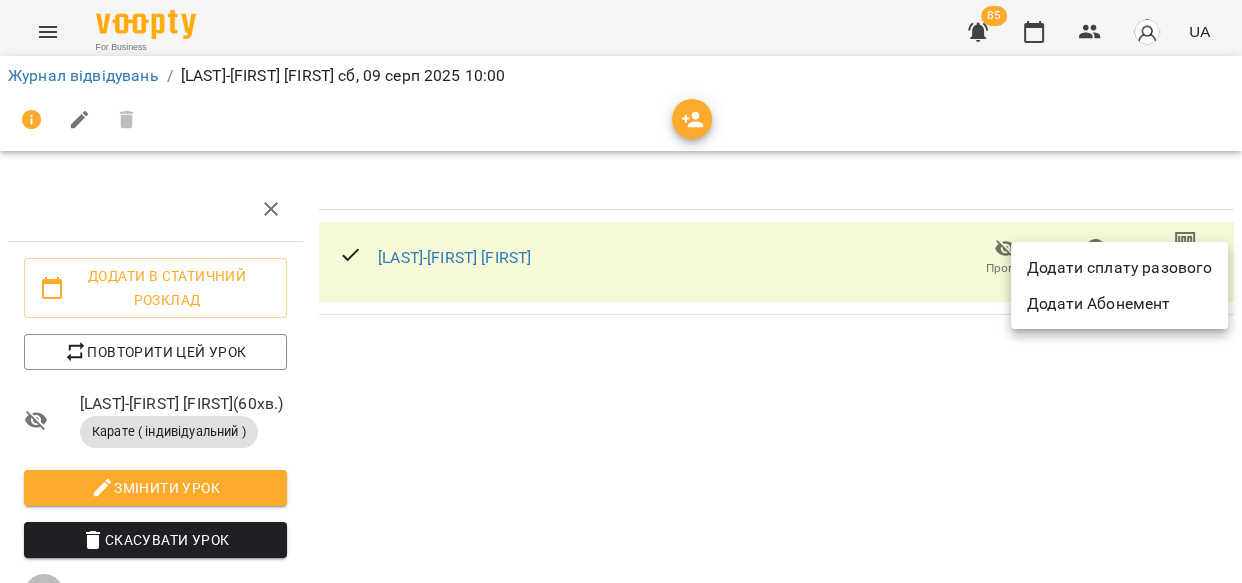 click on "Додати сплату разового" at bounding box center [1119, 268] 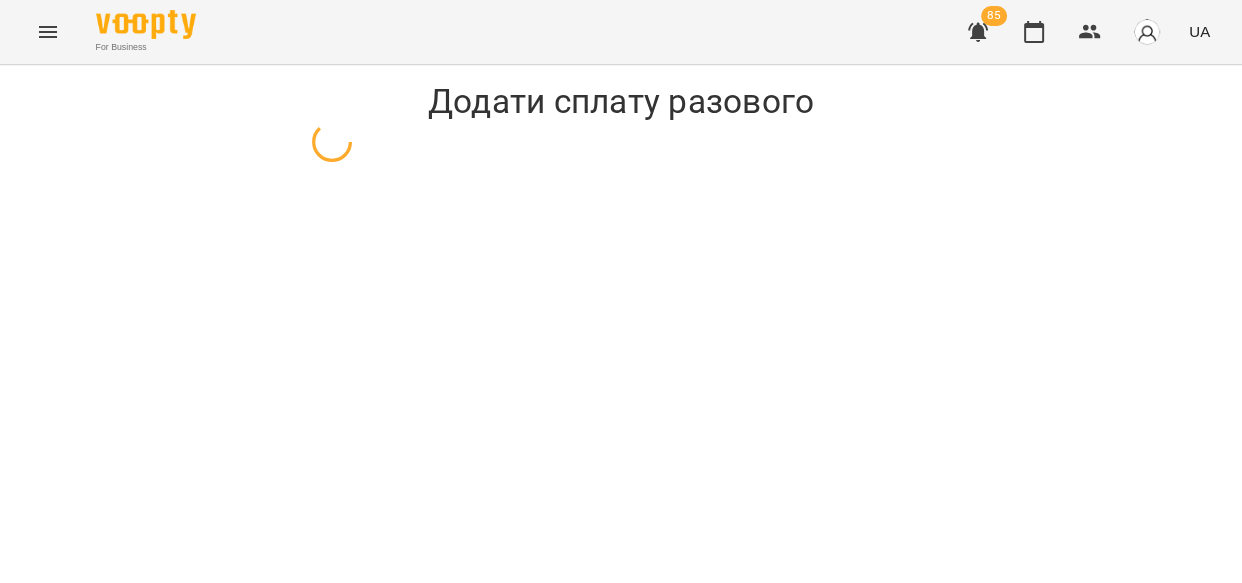 select on "**********" 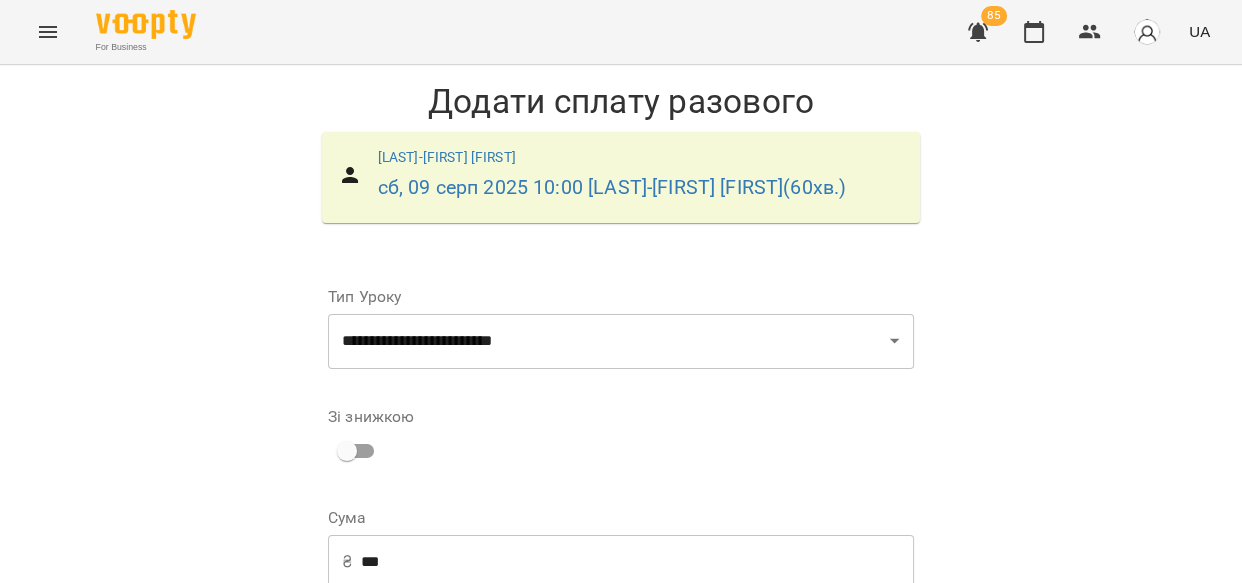 click on "***" at bounding box center [637, 562] 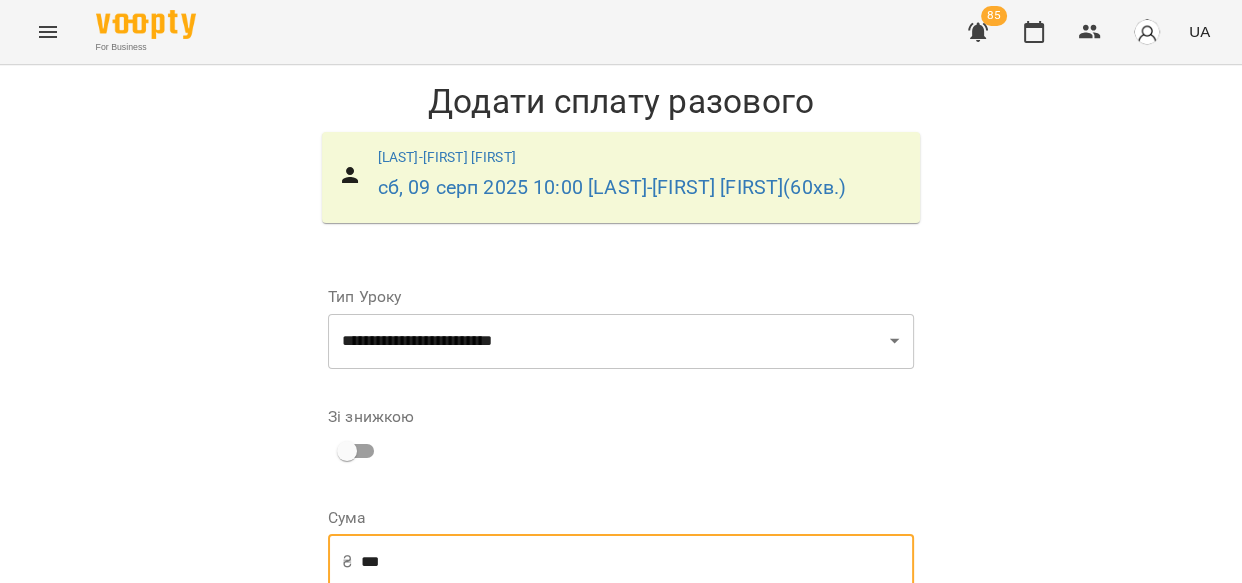 click on "***" at bounding box center (637, 562) 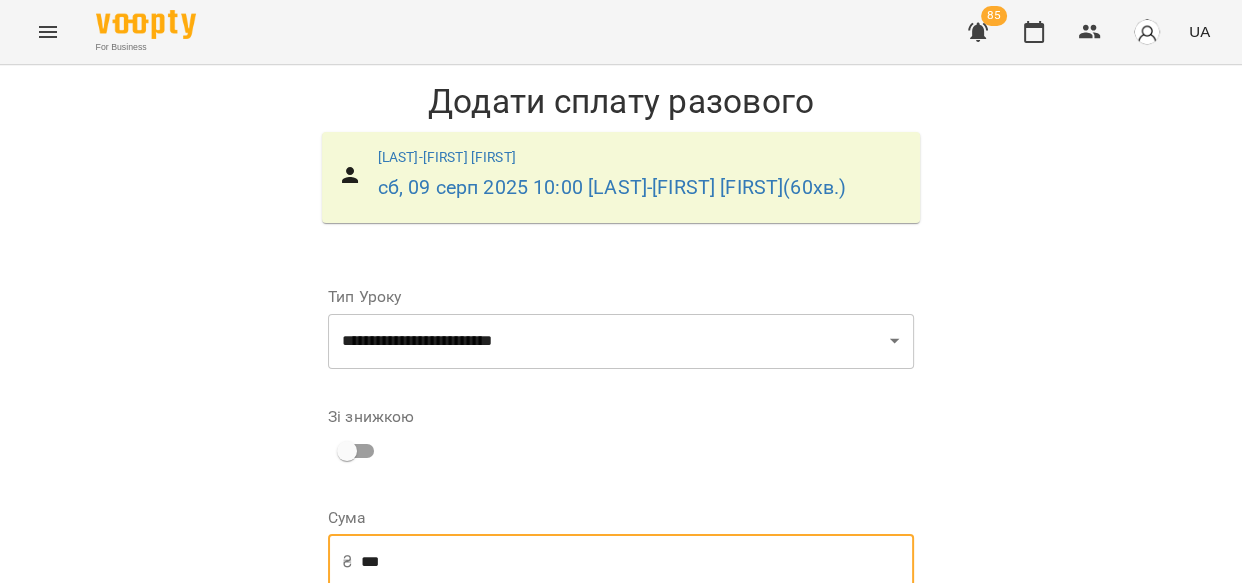 scroll, scrollTop: 308, scrollLeft: 0, axis: vertical 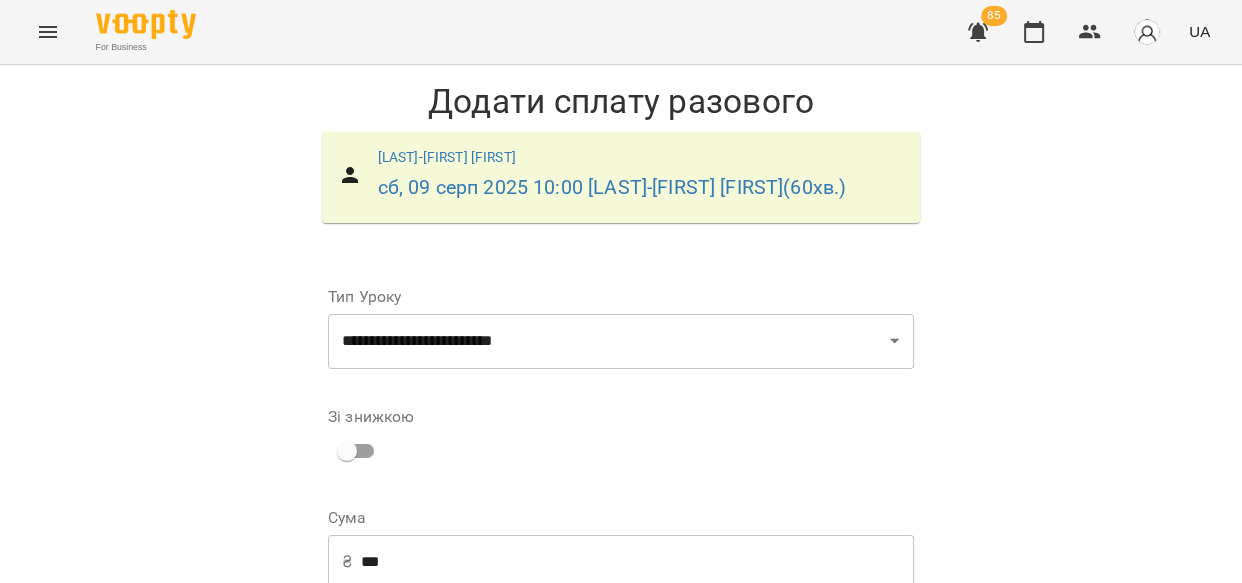 click on "**********" at bounding box center (769, 691) 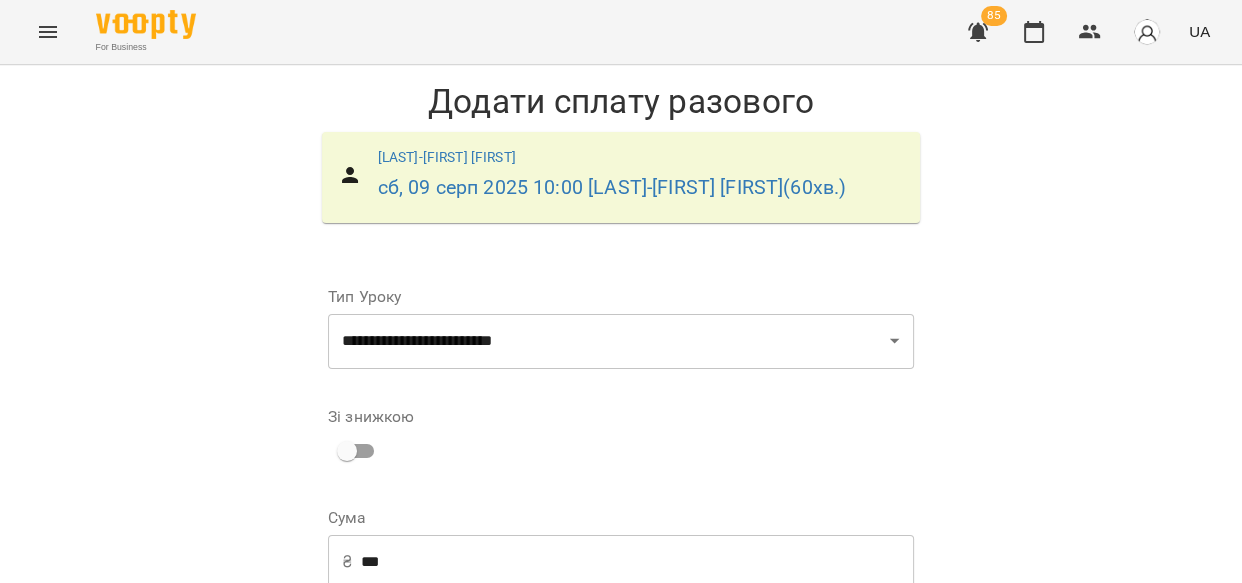 select on "****" 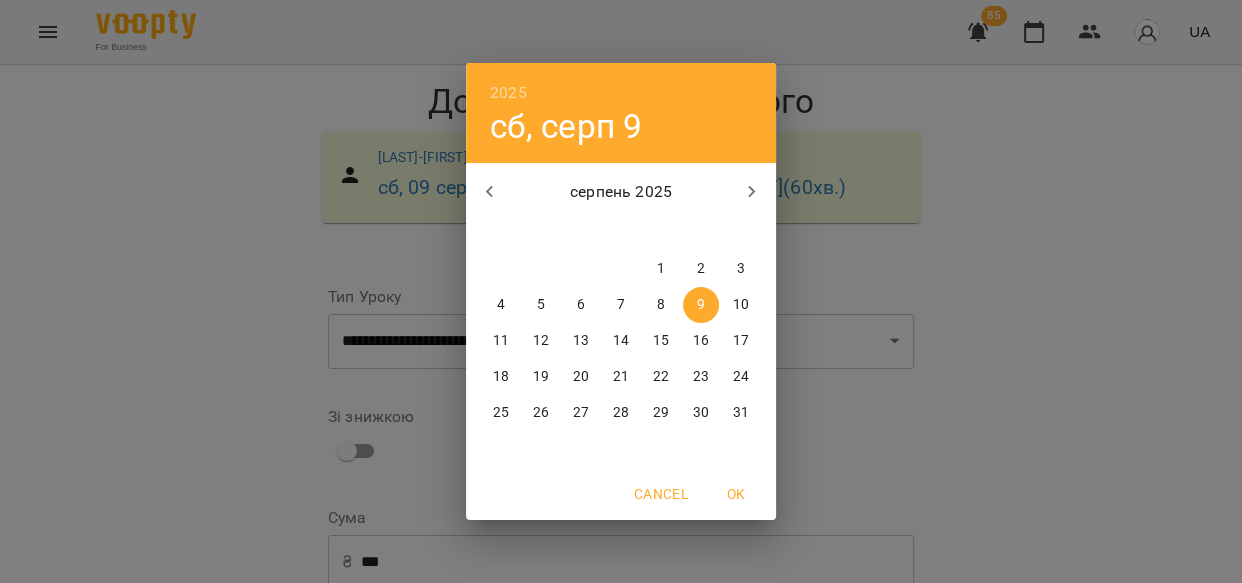click 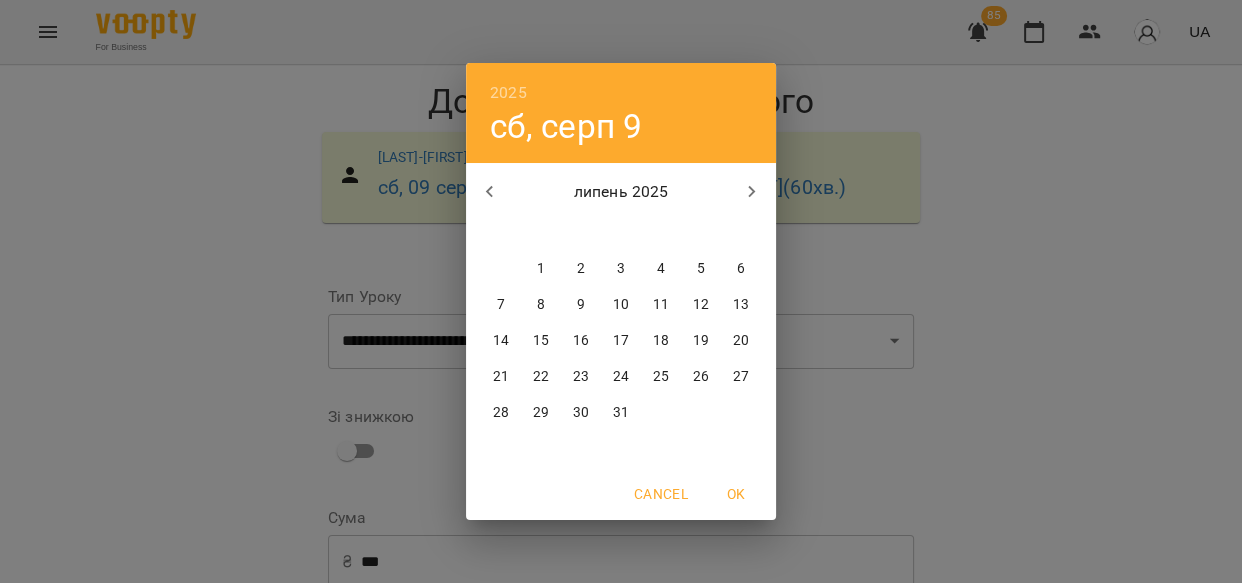 click on "27" at bounding box center [741, 377] 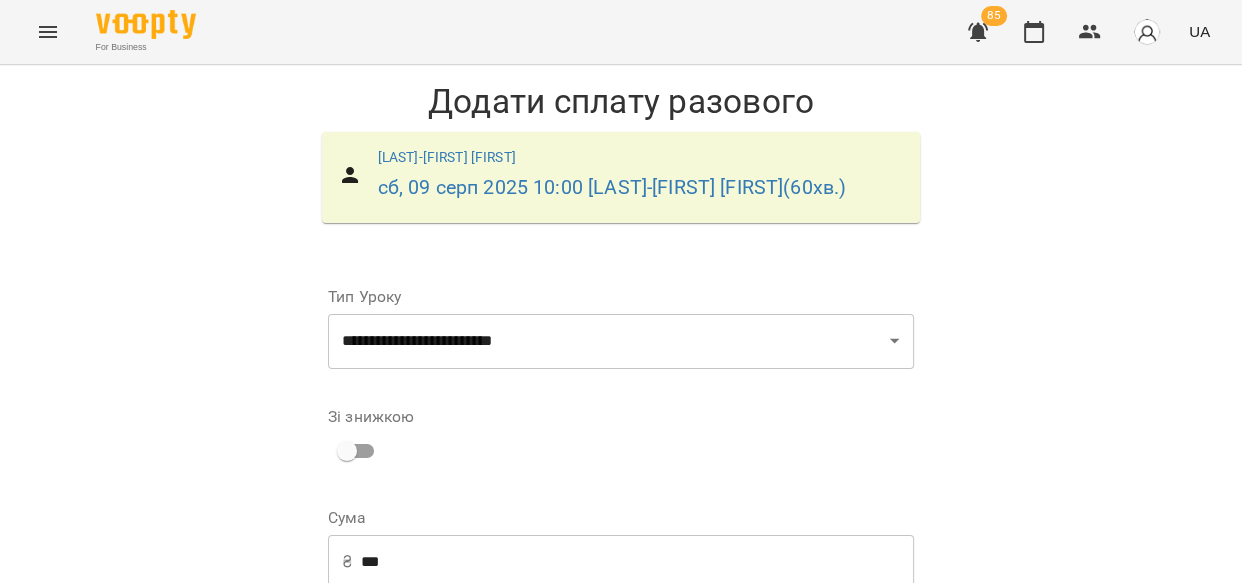 scroll, scrollTop: 375, scrollLeft: 0, axis: vertical 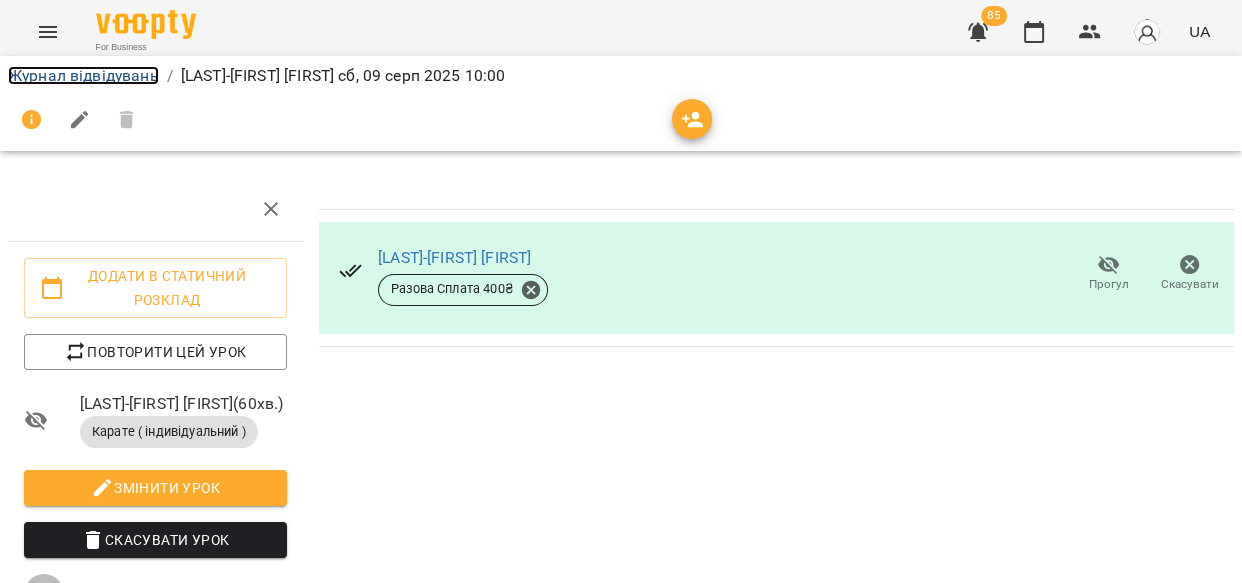 click on "Журнал відвідувань" at bounding box center (83, 75) 